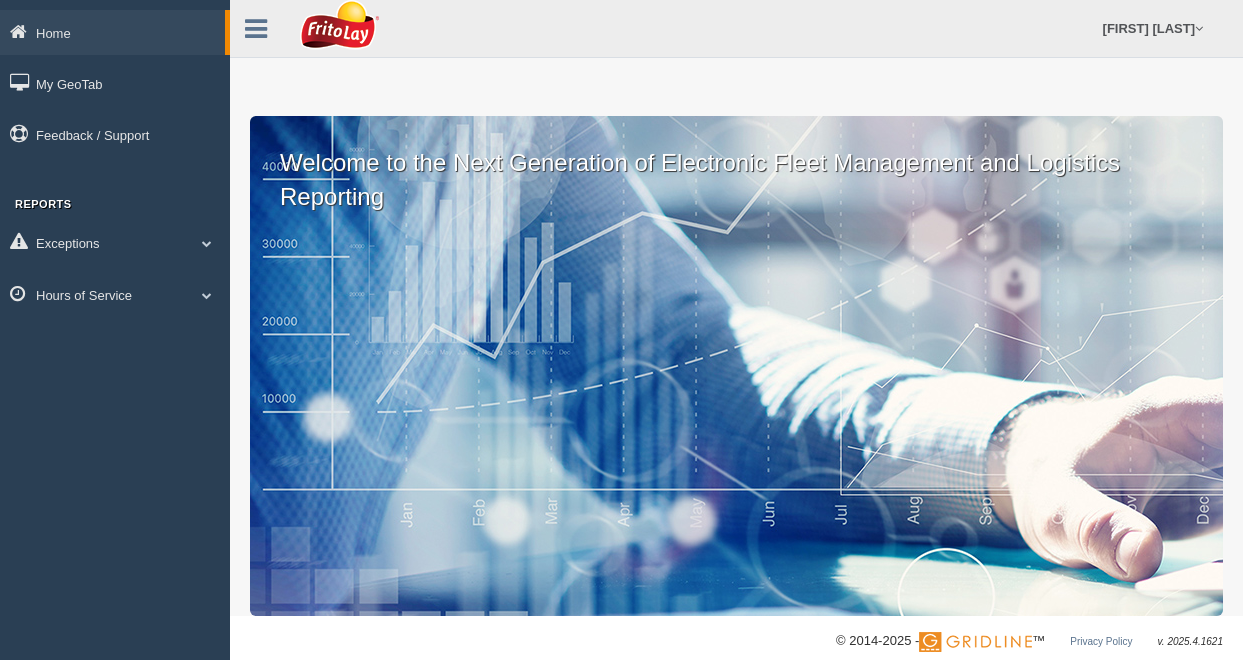scroll, scrollTop: 0, scrollLeft: 0, axis: both 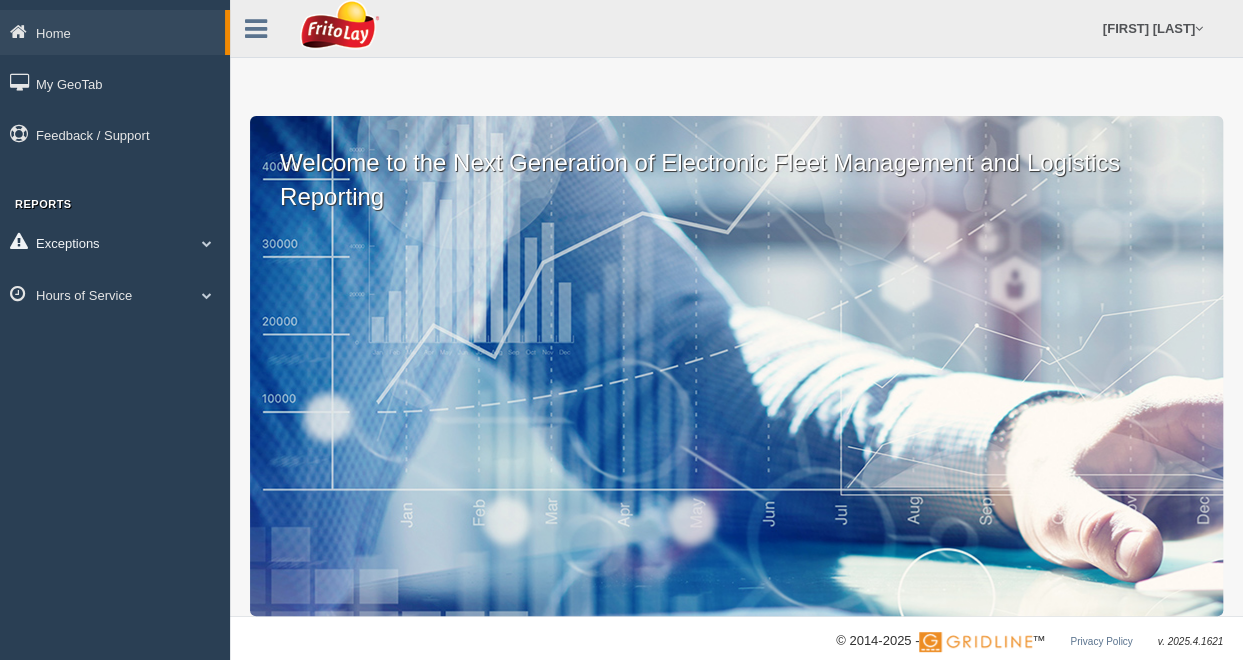 click at bounding box center [207, 243] 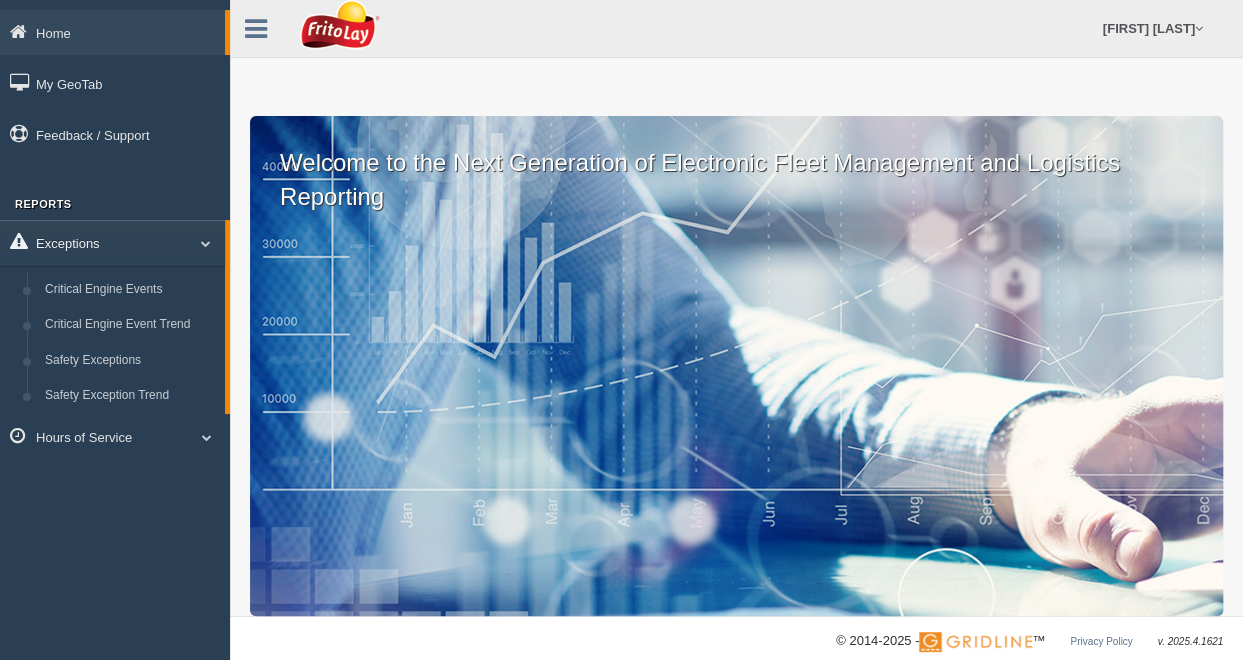 click at bounding box center (198, 243) 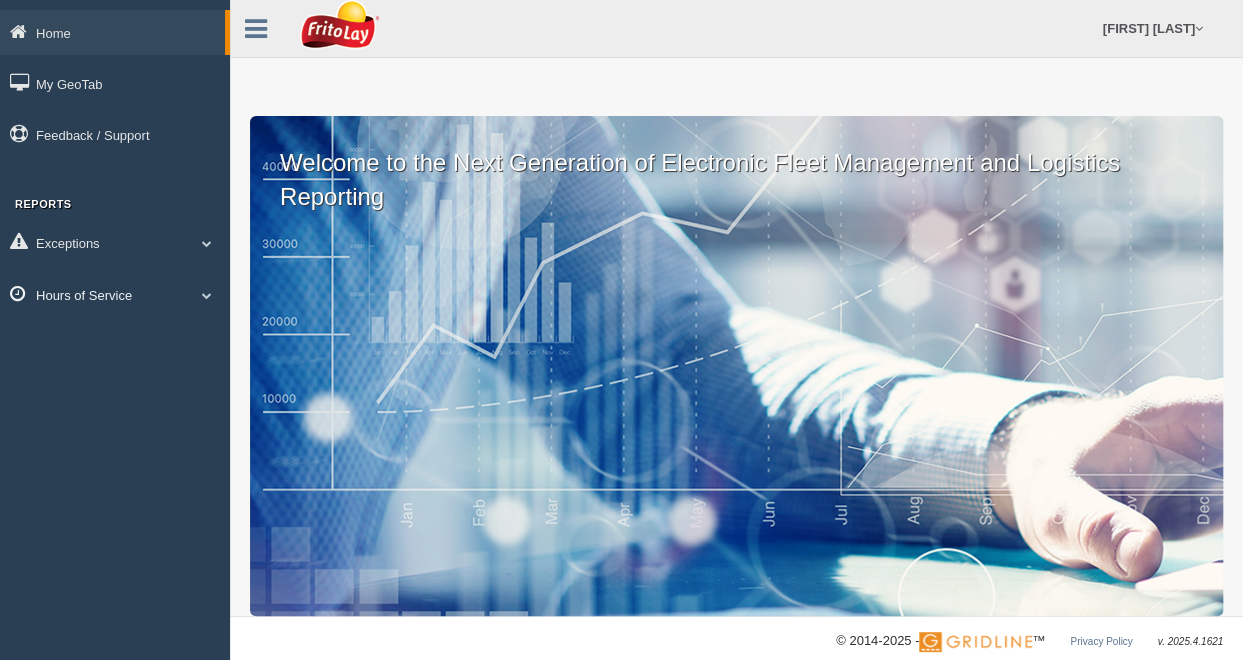 click at bounding box center (207, 243) 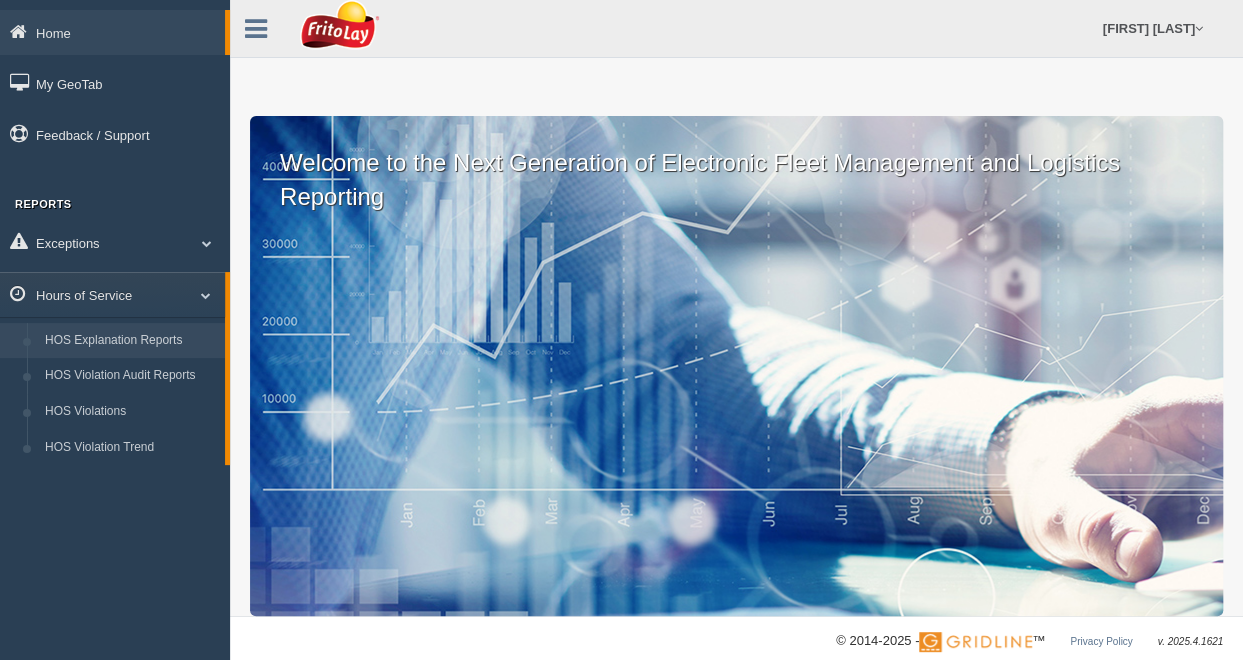 click on "HOS Explanation Reports" at bounding box center (130, 341) 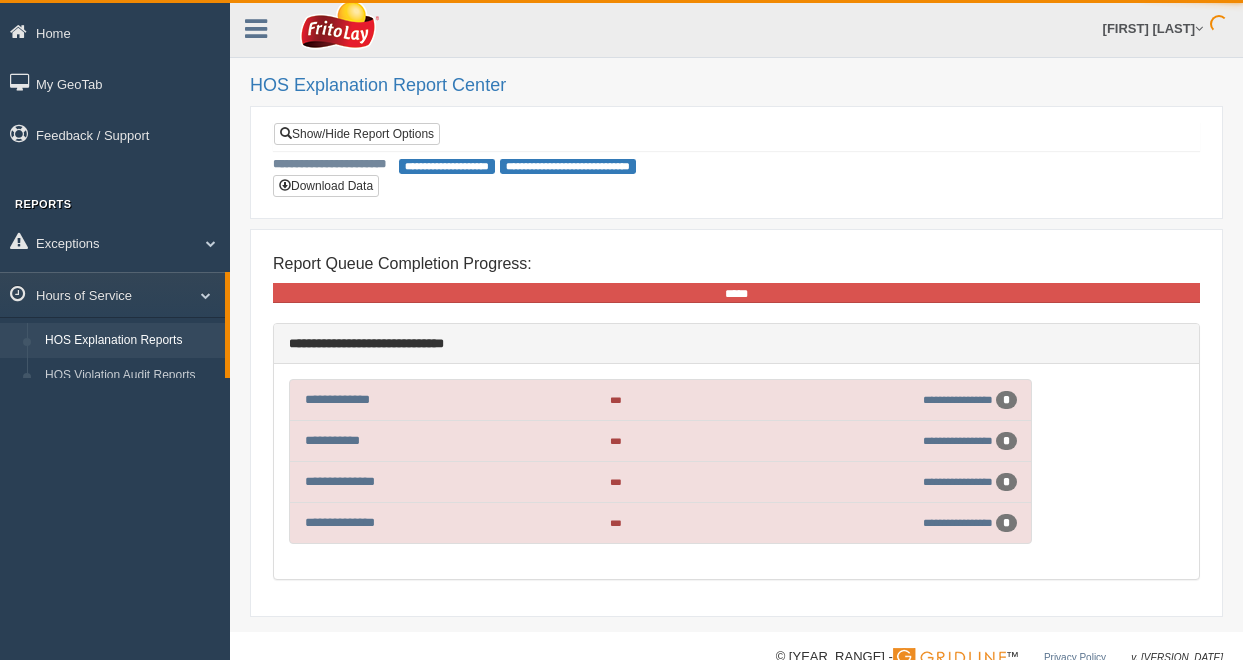 scroll, scrollTop: 0, scrollLeft: 0, axis: both 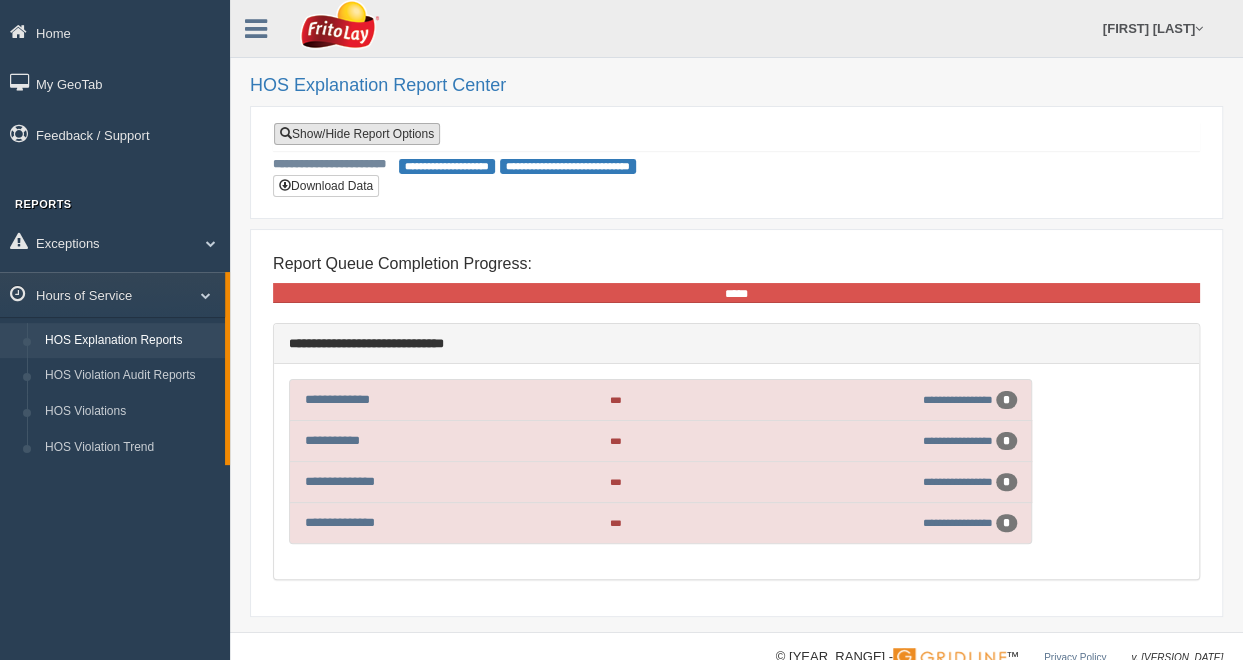 click on "Show/Hide Report Options" at bounding box center (357, 134) 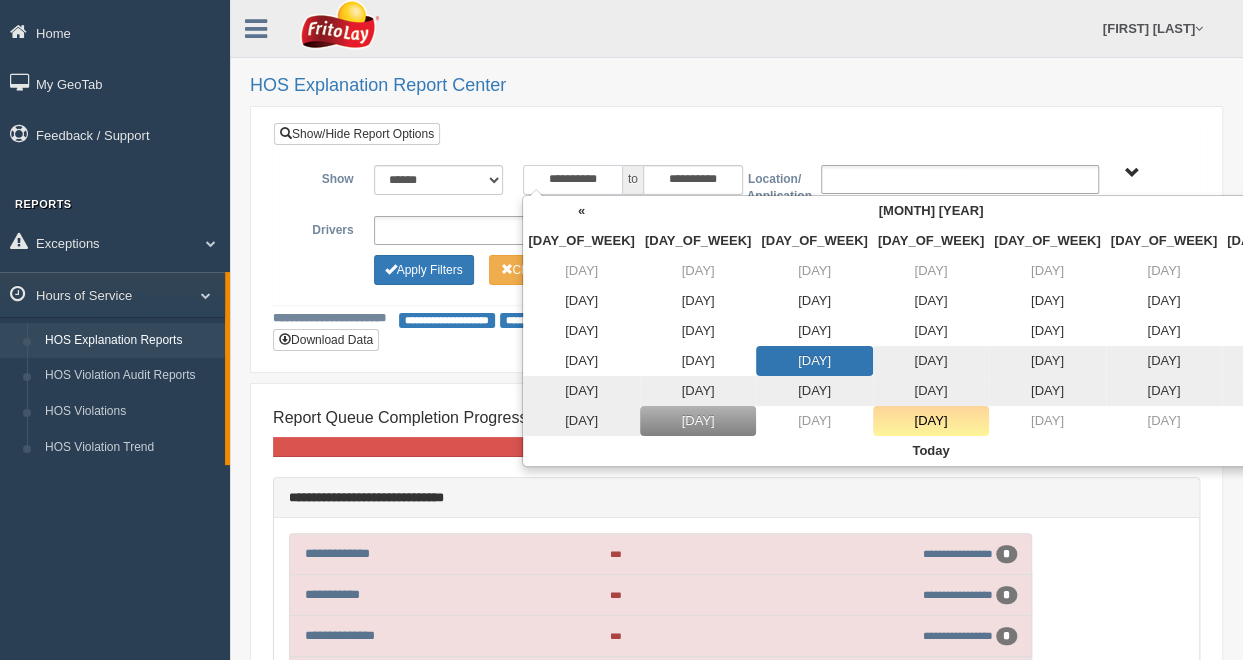 click on "**********" at bounding box center [573, 180] 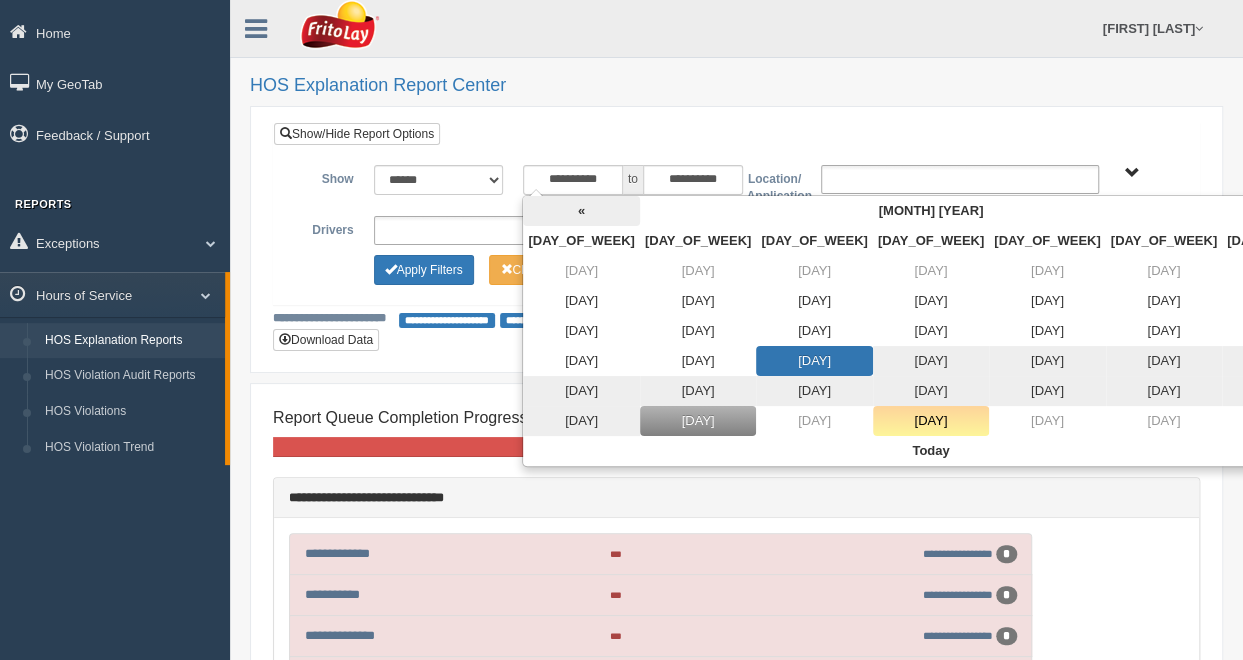 click on "«" at bounding box center [581, 211] 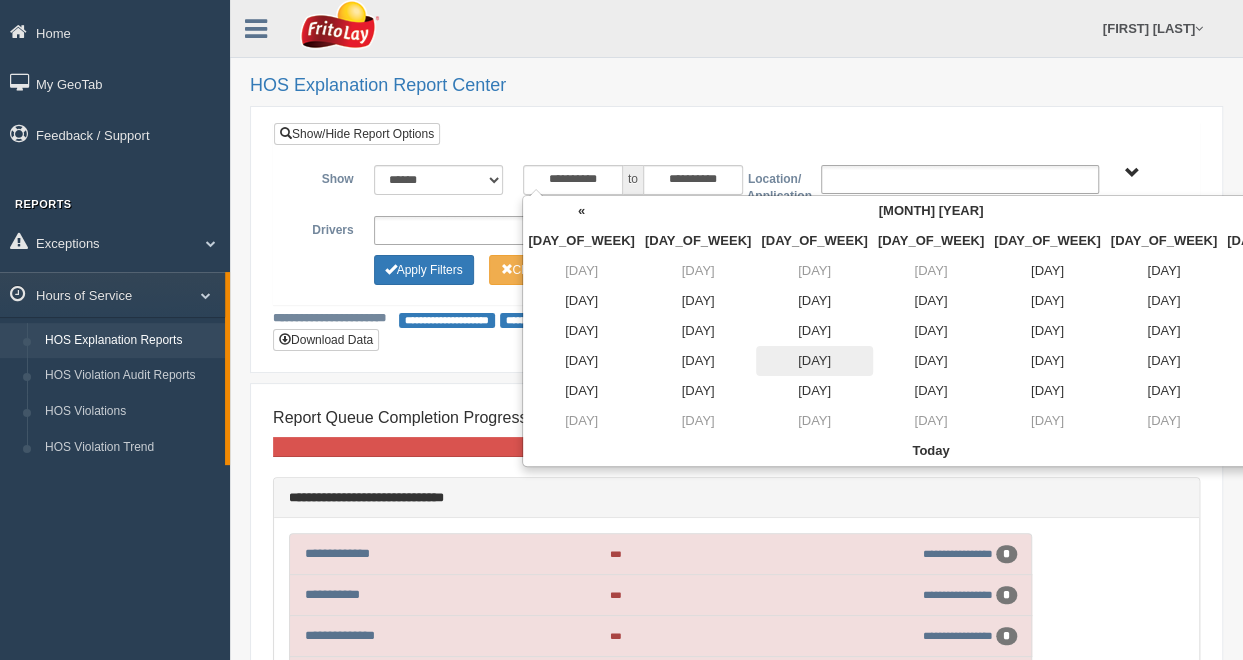 click on "20" at bounding box center [814, 271] 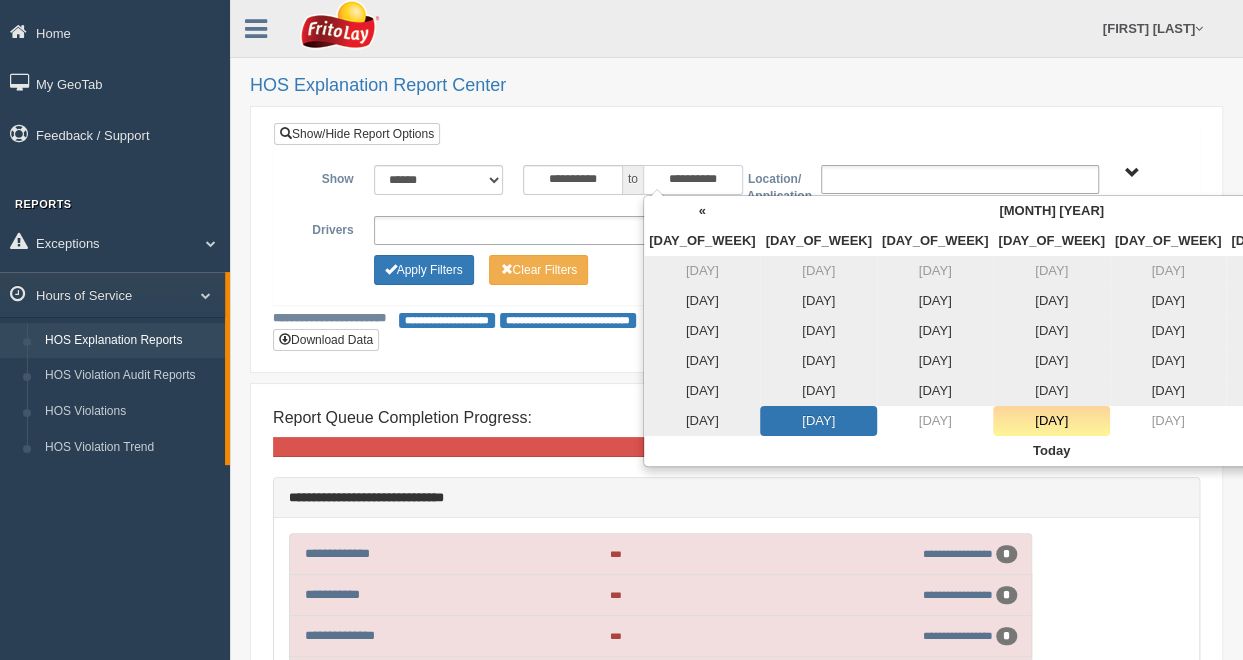 click on "**********" at bounding box center (693, 180) 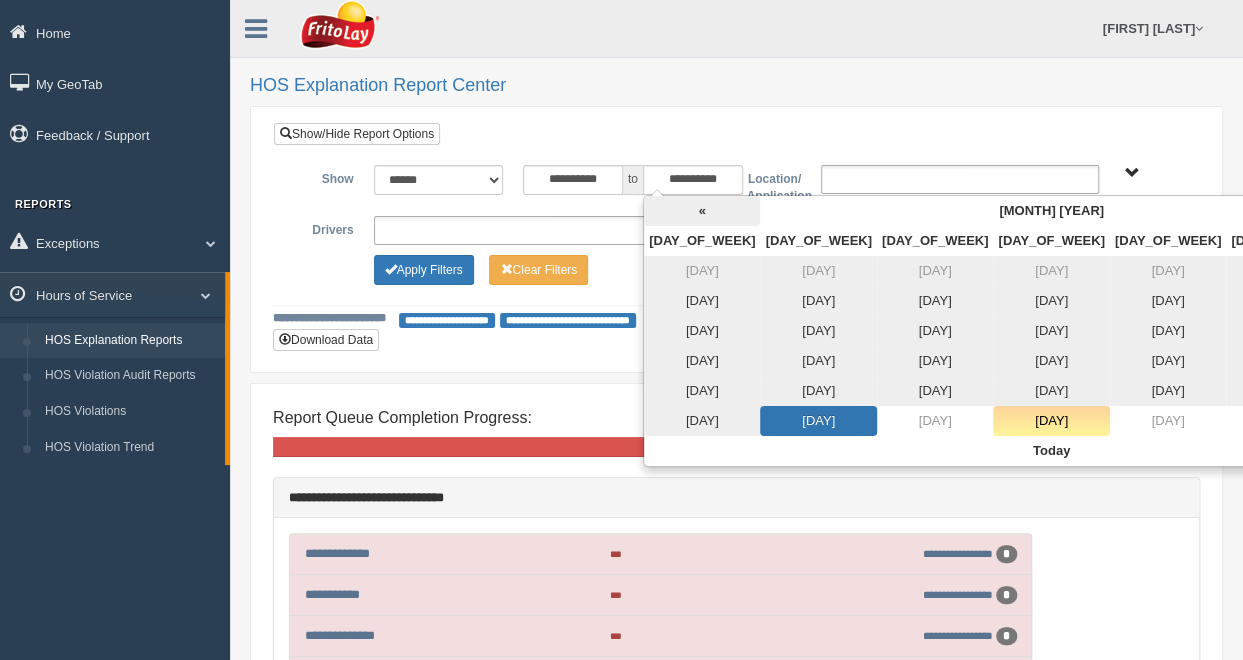 click on "«" at bounding box center (702, 211) 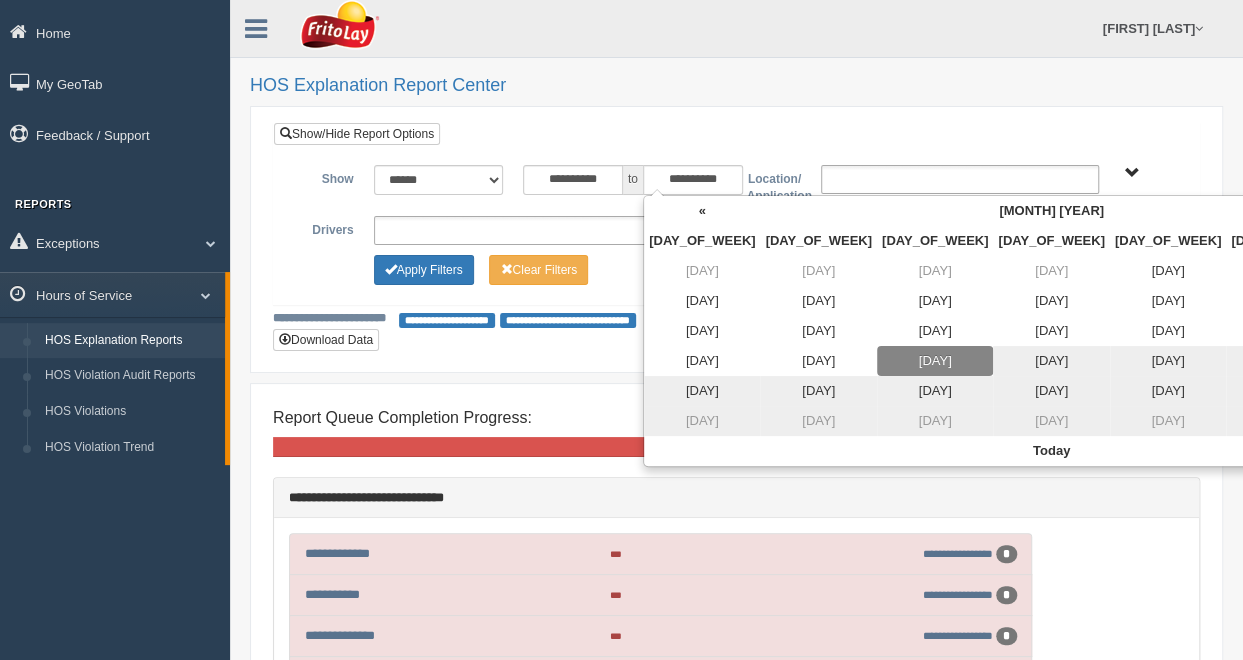 click on "20" at bounding box center (935, 361) 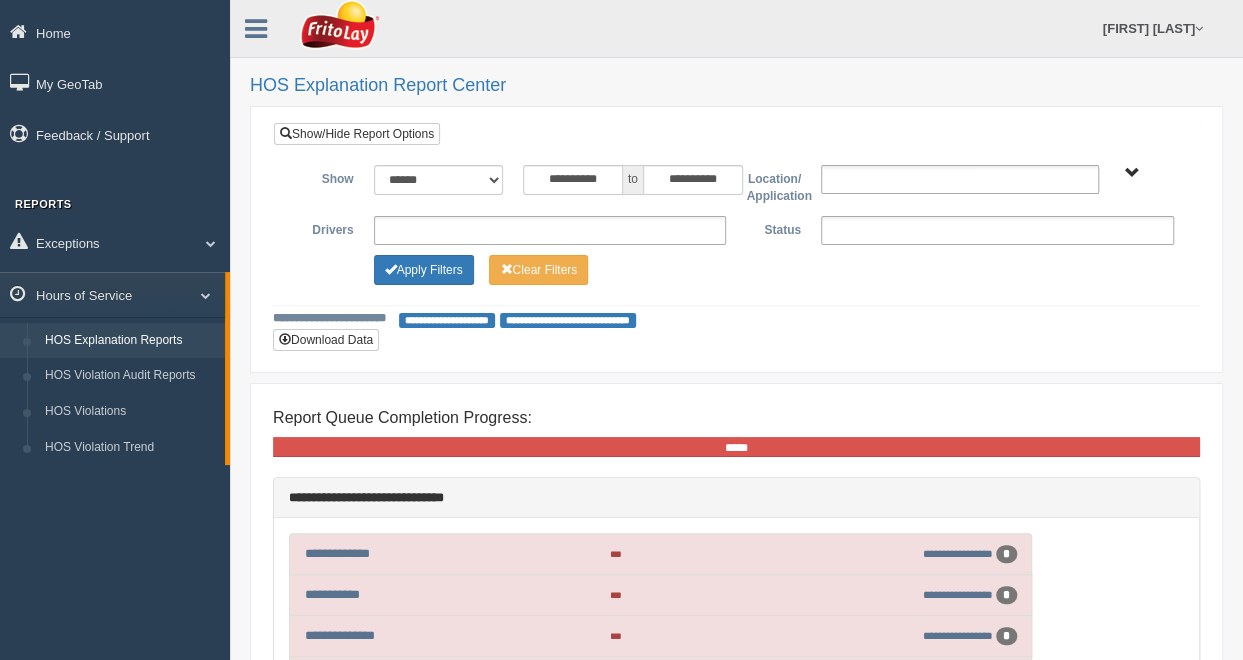 click on "**********" at bounding box center [736, 227] 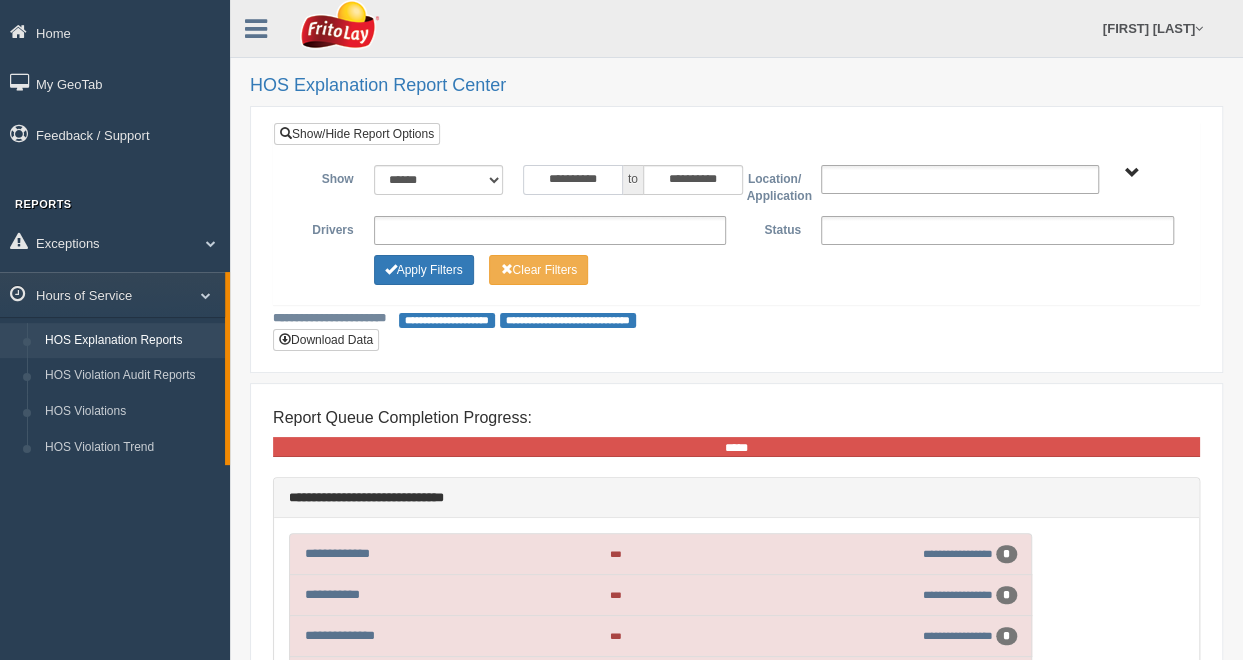click on "**********" at bounding box center [573, 180] 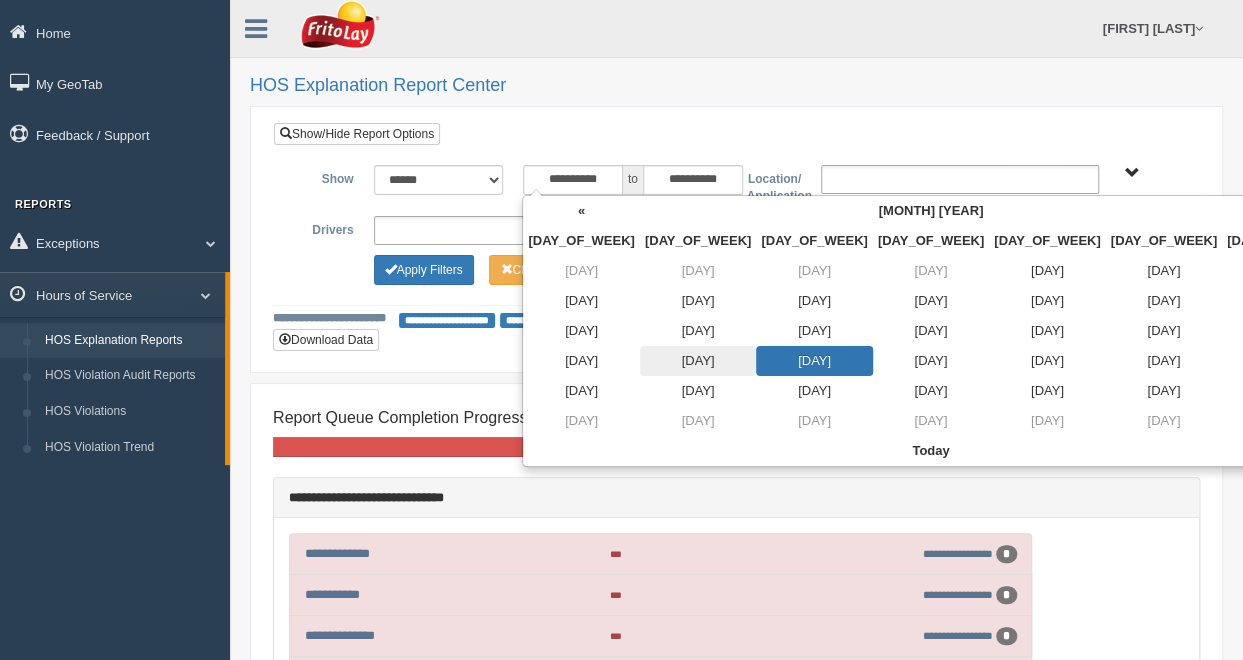 click on "19" at bounding box center [698, 271] 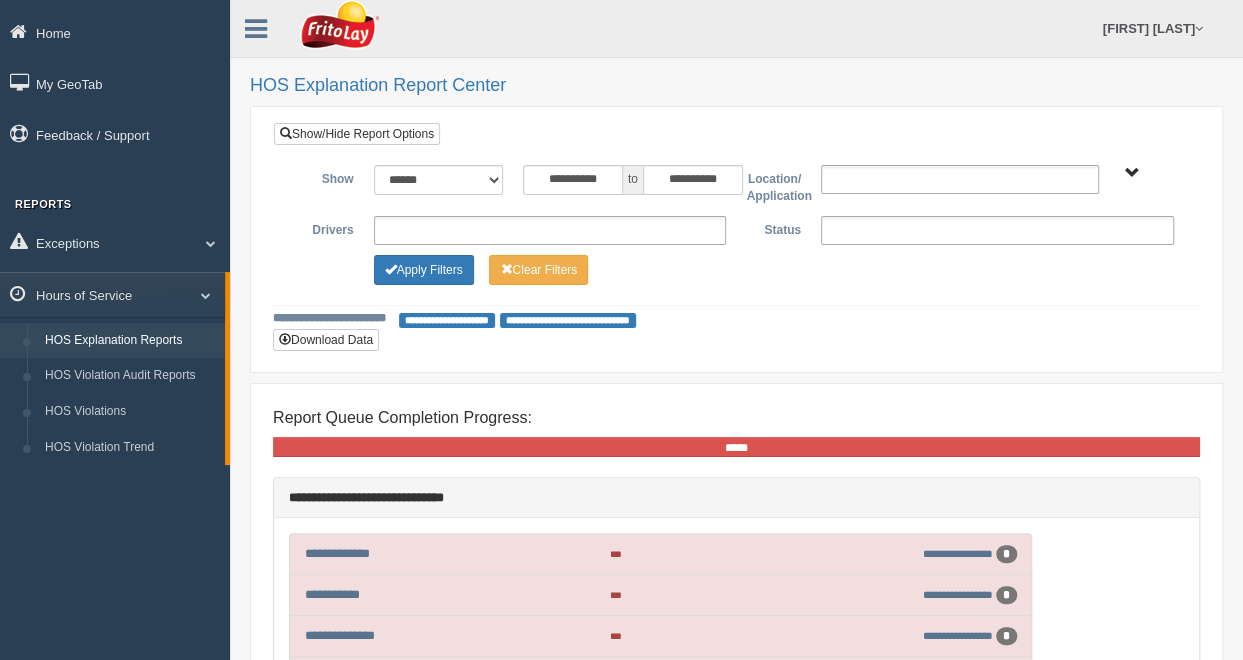 click on "**********" at bounding box center [736, 227] 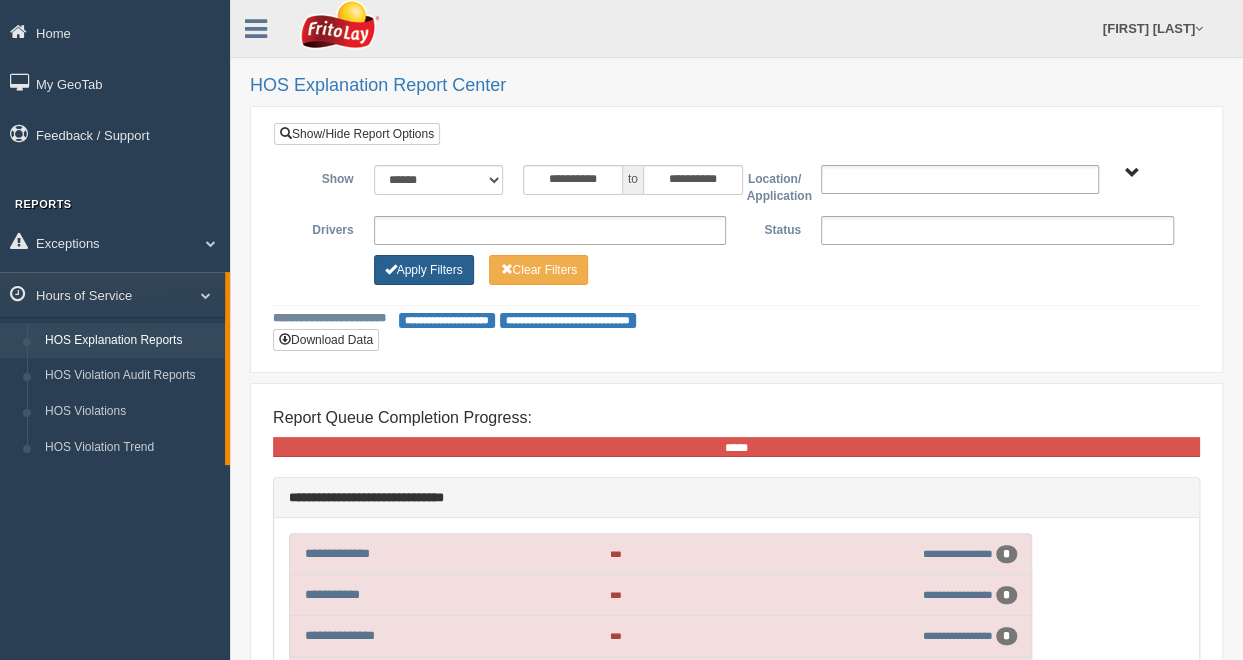click on "Apply Filters" at bounding box center (424, 270) 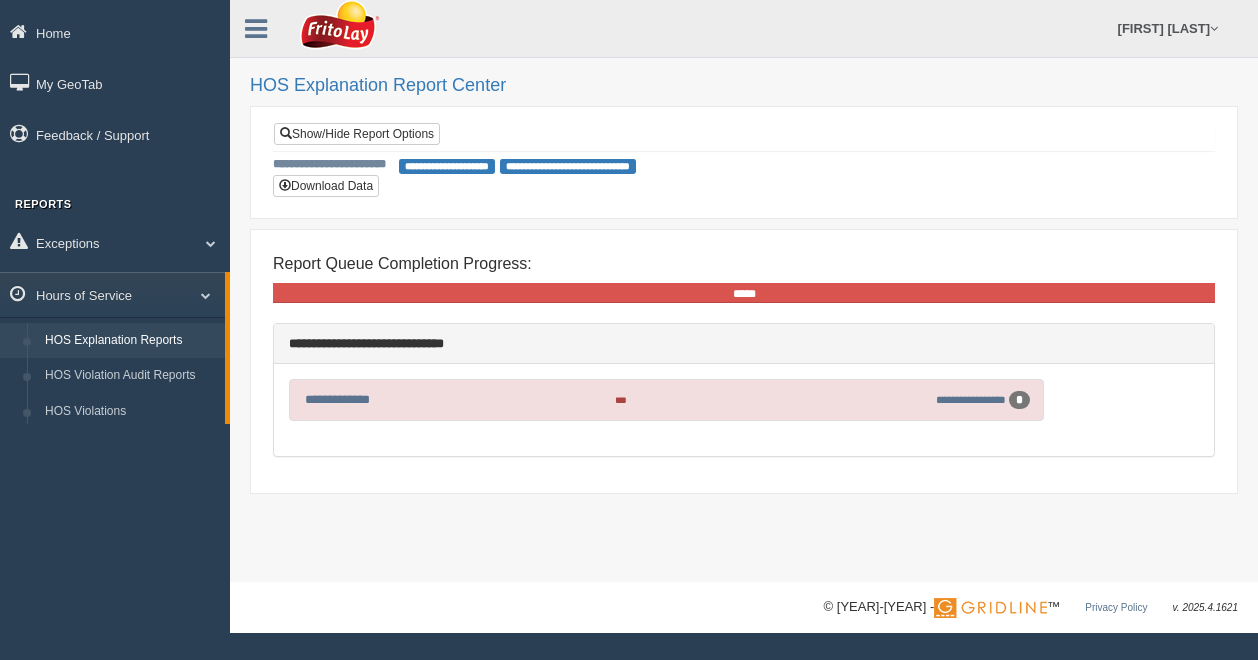 scroll, scrollTop: 0, scrollLeft: 0, axis: both 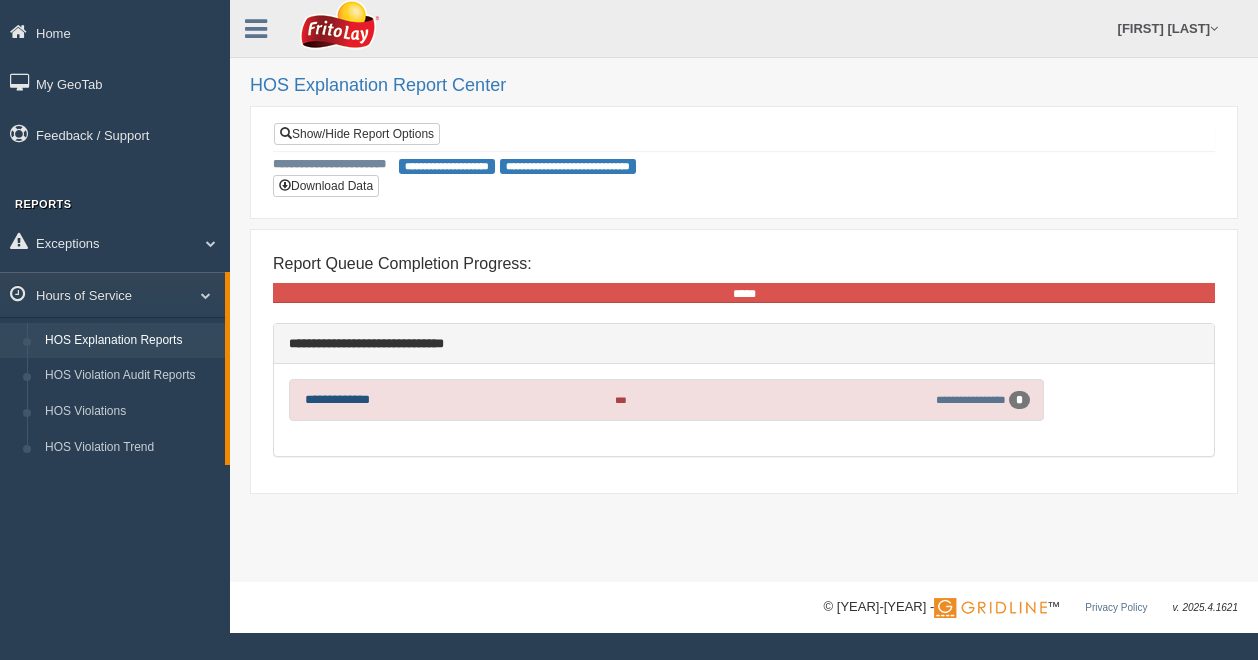 click on "**********" at bounding box center [337, 399] 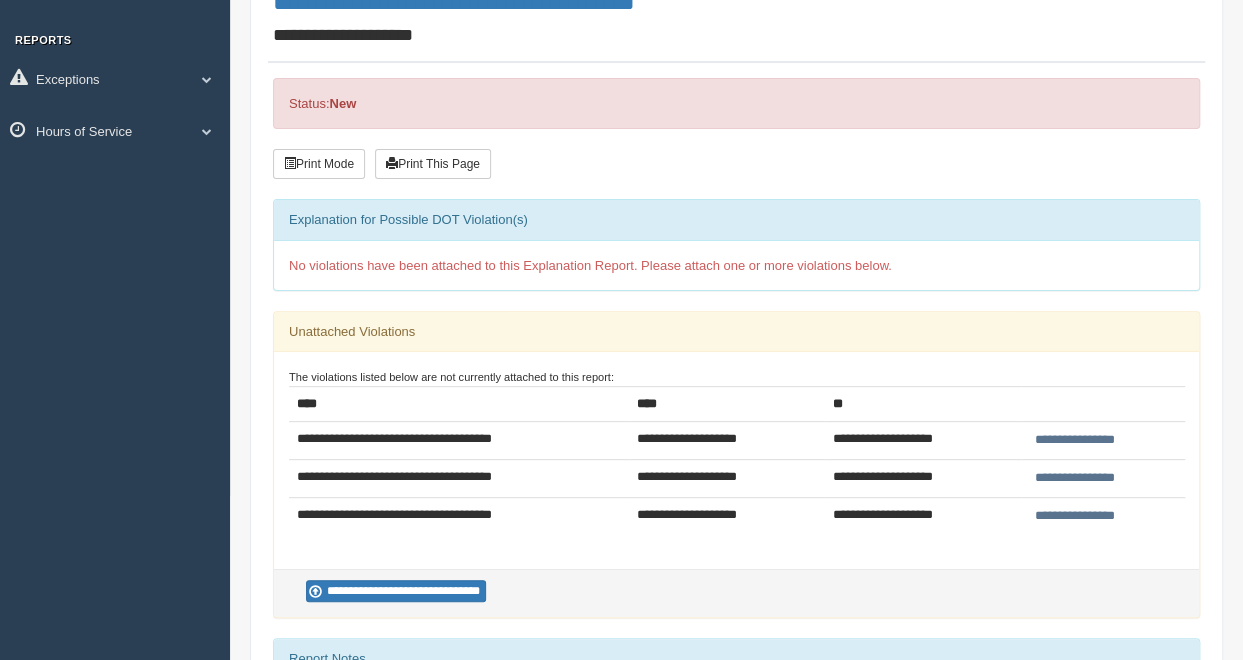 scroll, scrollTop: 0, scrollLeft: 0, axis: both 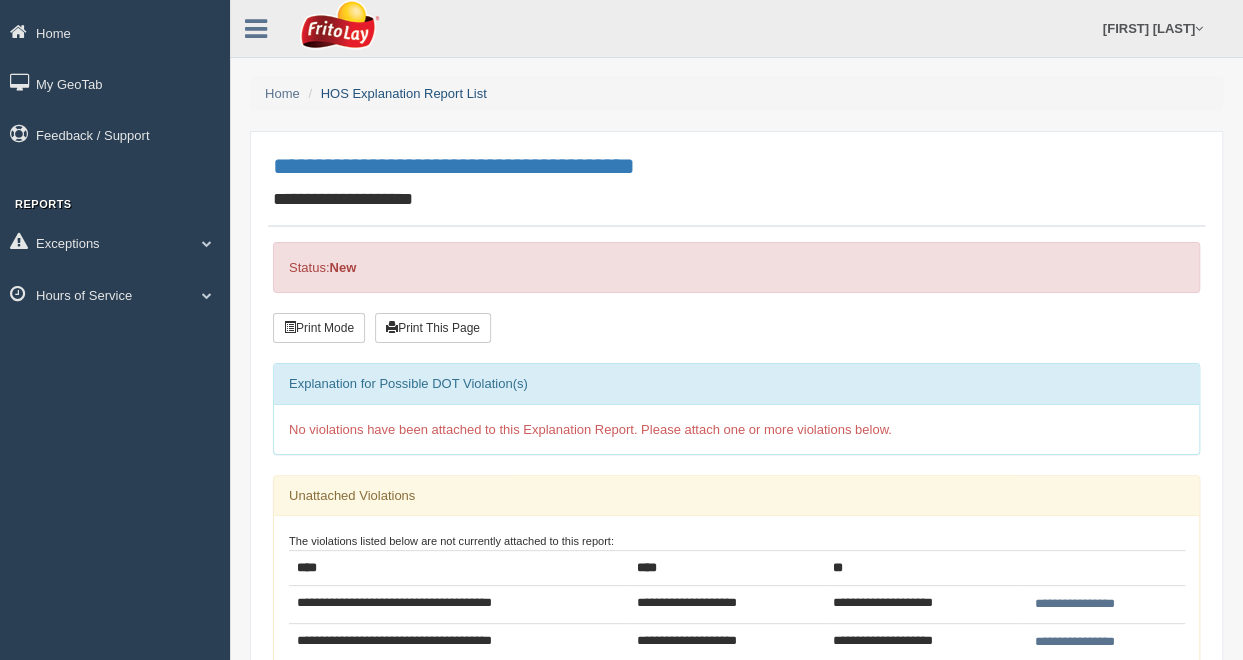 click on "HOS Explanation Report List" at bounding box center [404, 93] 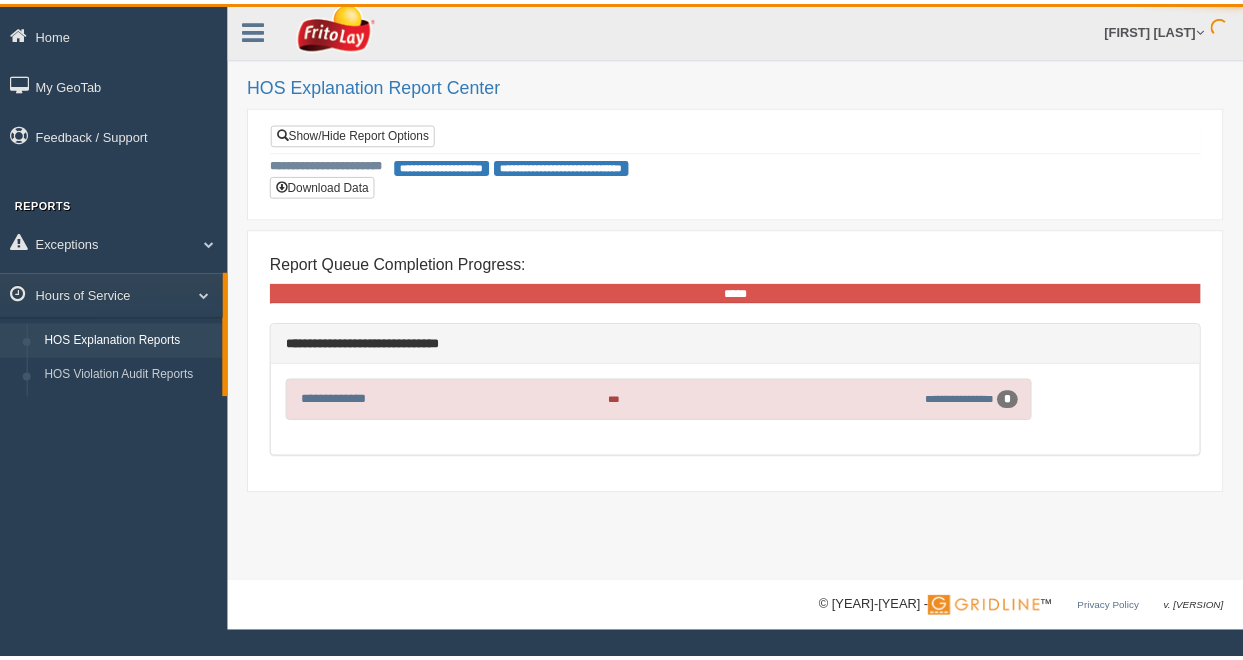 scroll, scrollTop: 0, scrollLeft: 0, axis: both 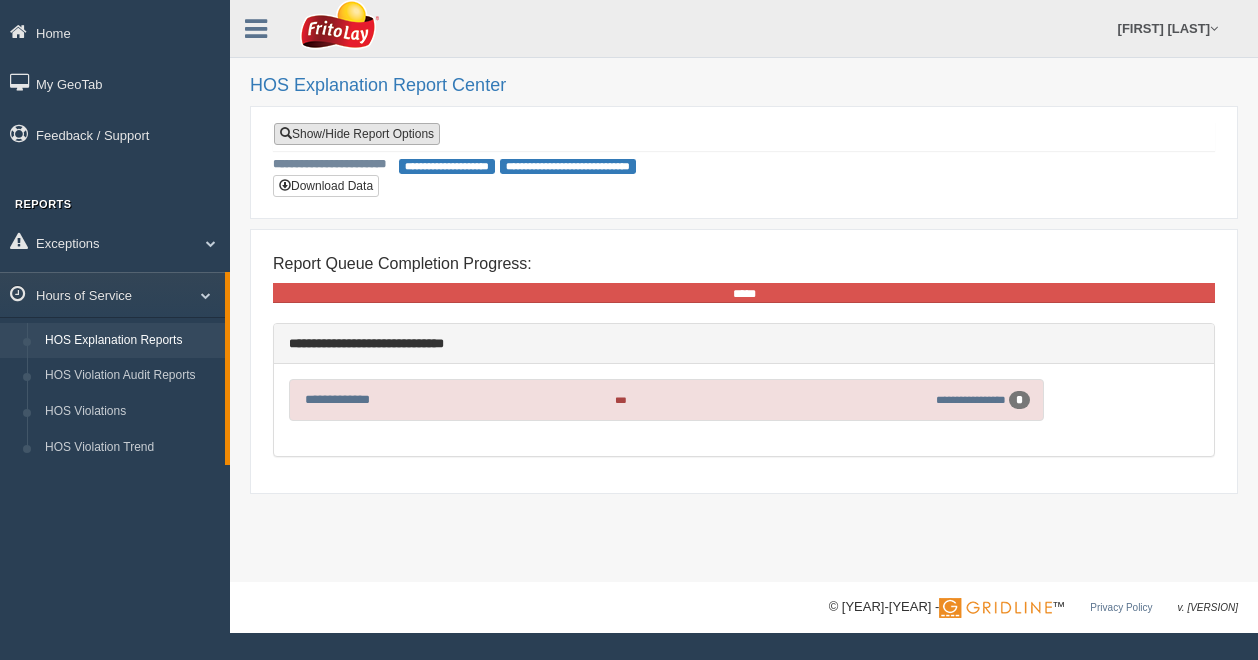 click on "Show/Hide Report Options" at bounding box center (357, 134) 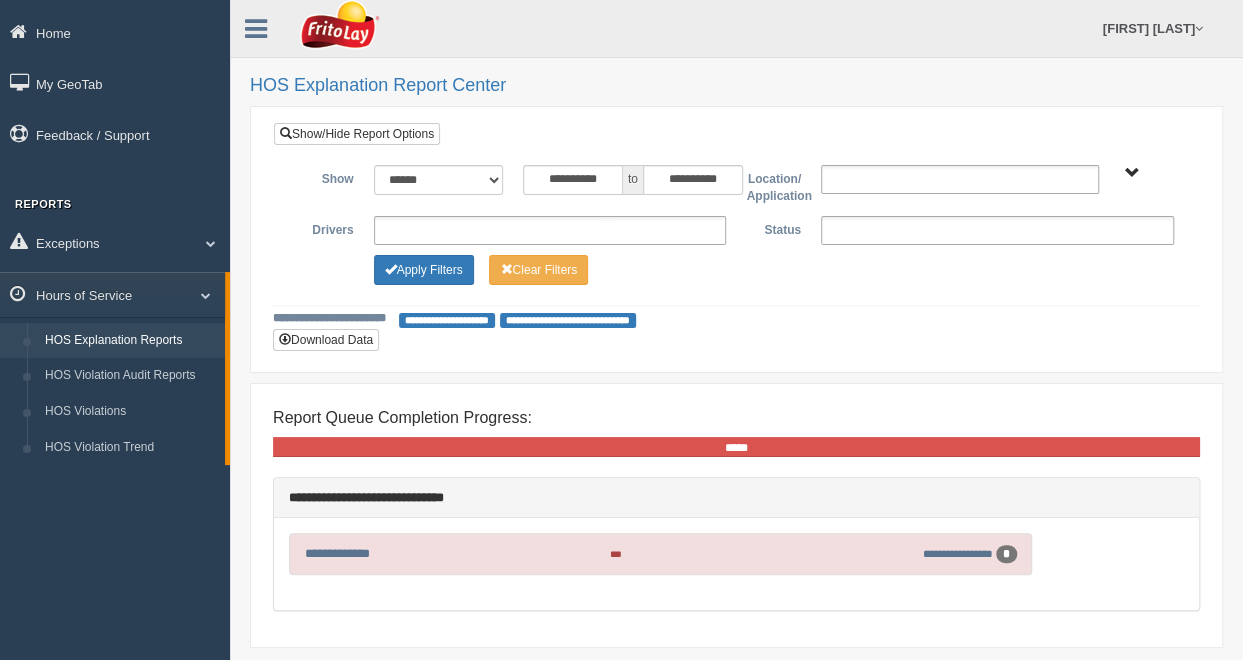 click at bounding box center (550, 230) 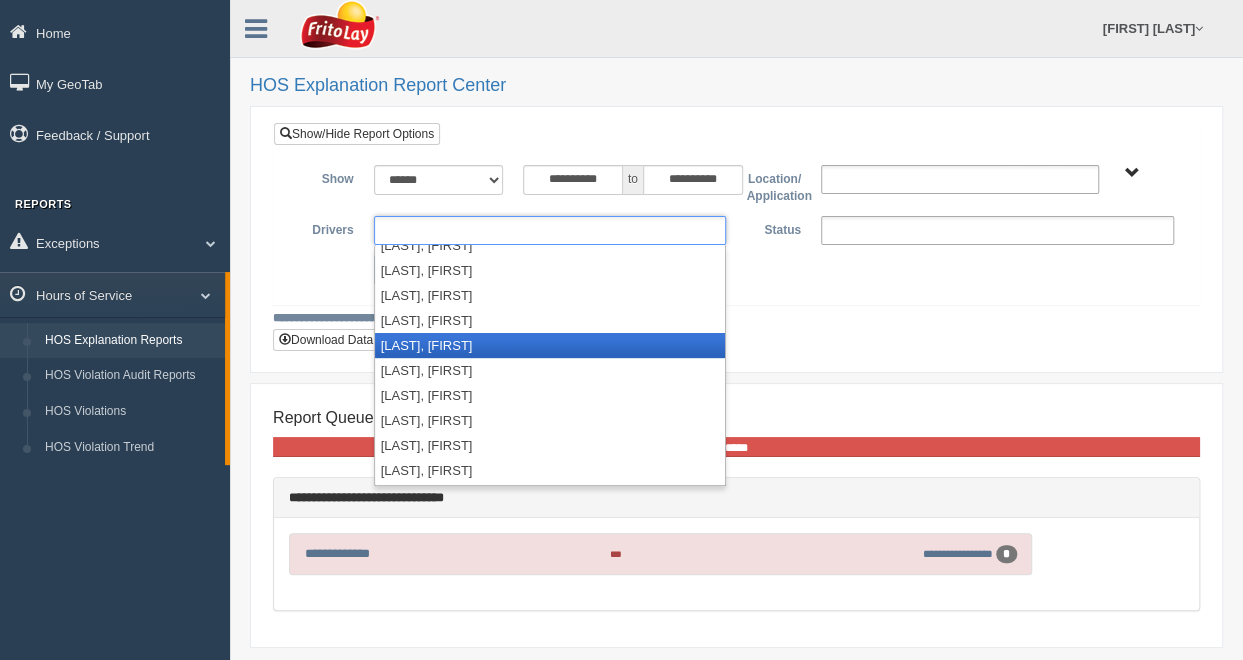 scroll, scrollTop: 781, scrollLeft: 0, axis: vertical 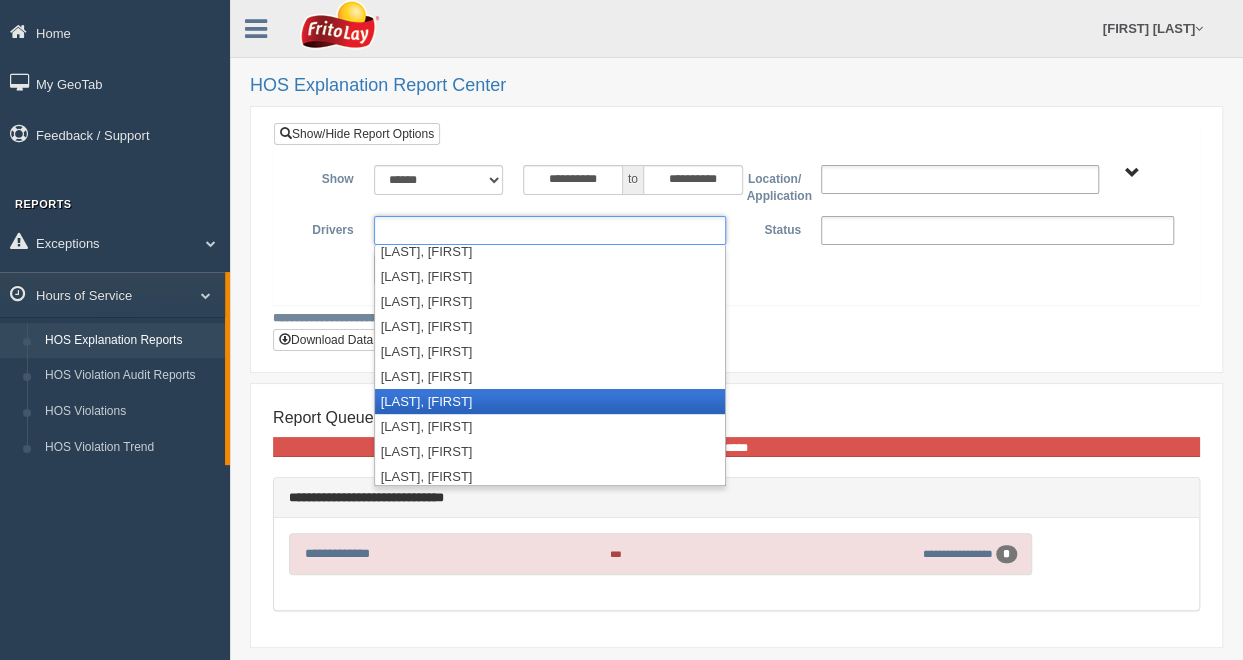 click on "[LAST], [FIRST]" at bounding box center [550, 401] 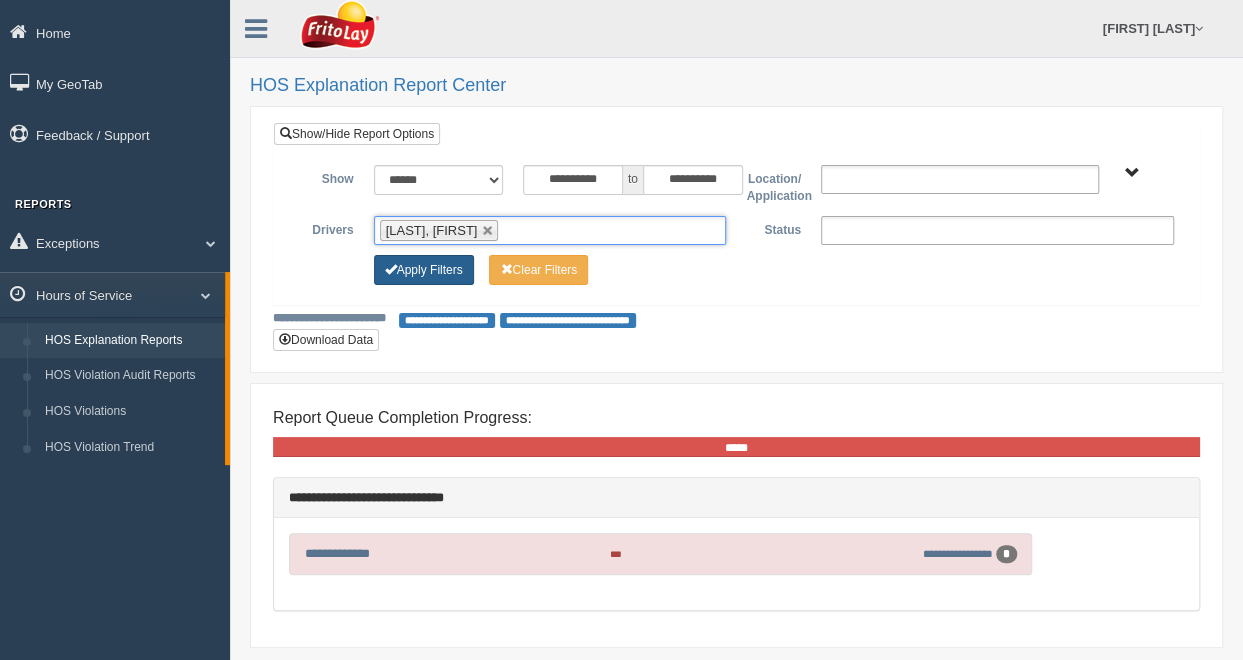 click on "Apply Filters" at bounding box center (424, 270) 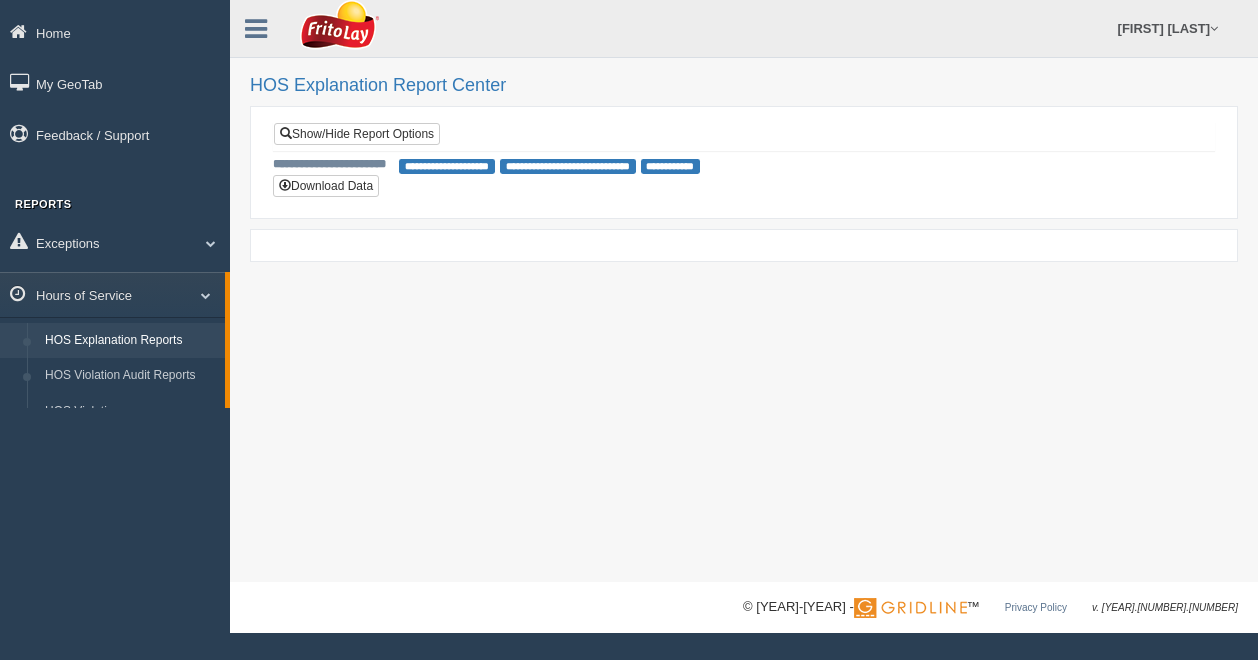 scroll, scrollTop: 0, scrollLeft: 0, axis: both 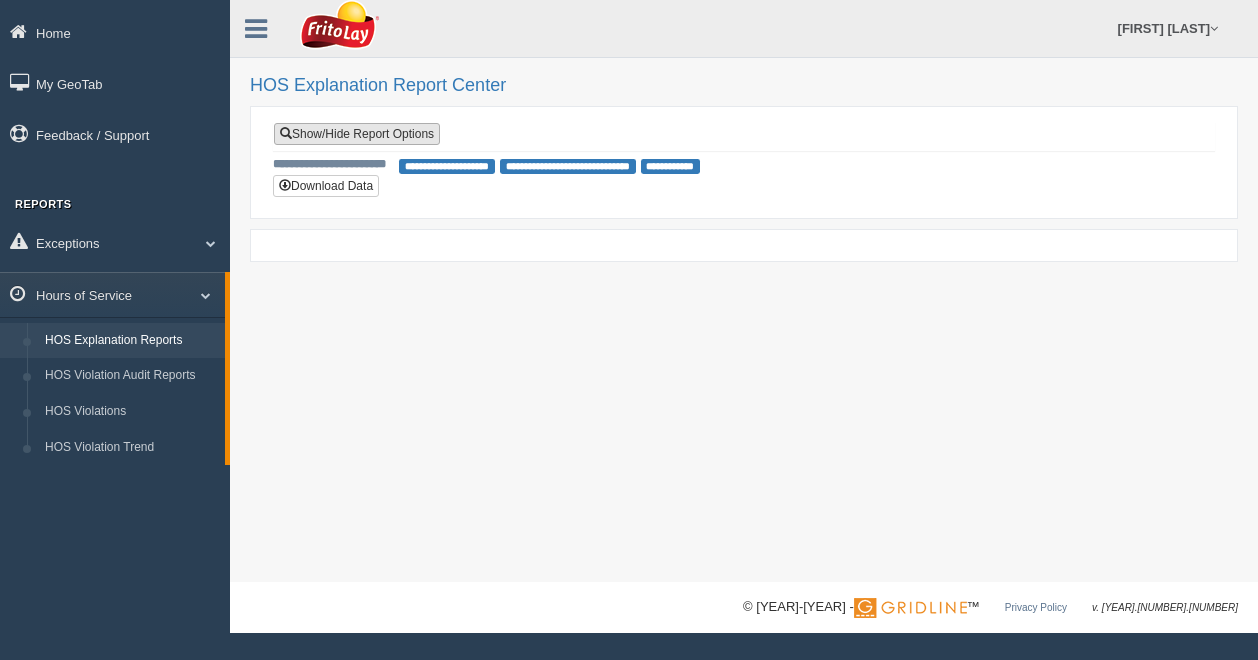 click on "Show/Hide Report Options" at bounding box center (357, 134) 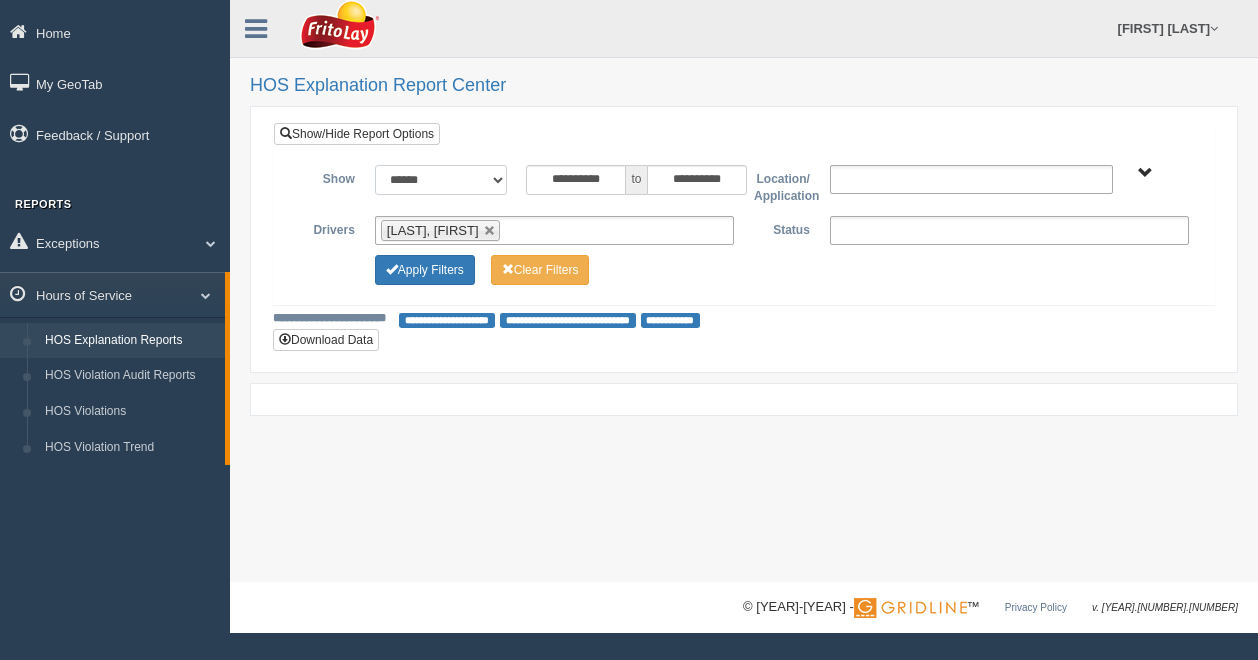 click on "**********" at bounding box center (441, 180) 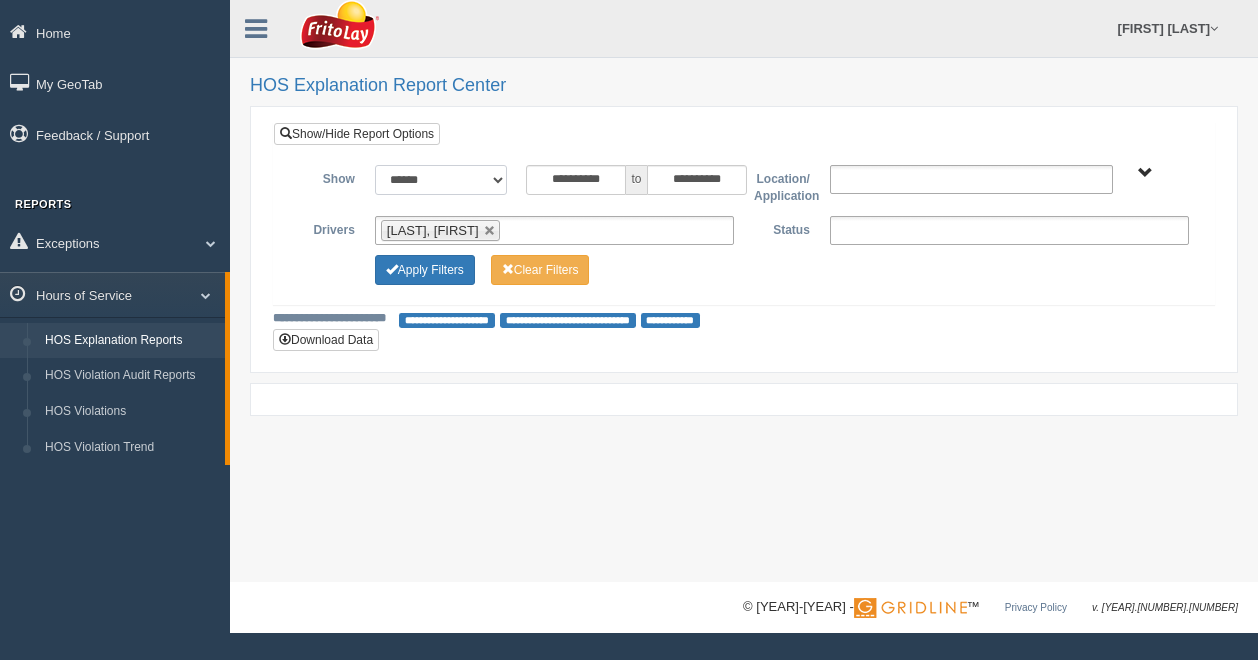 select on "**********" 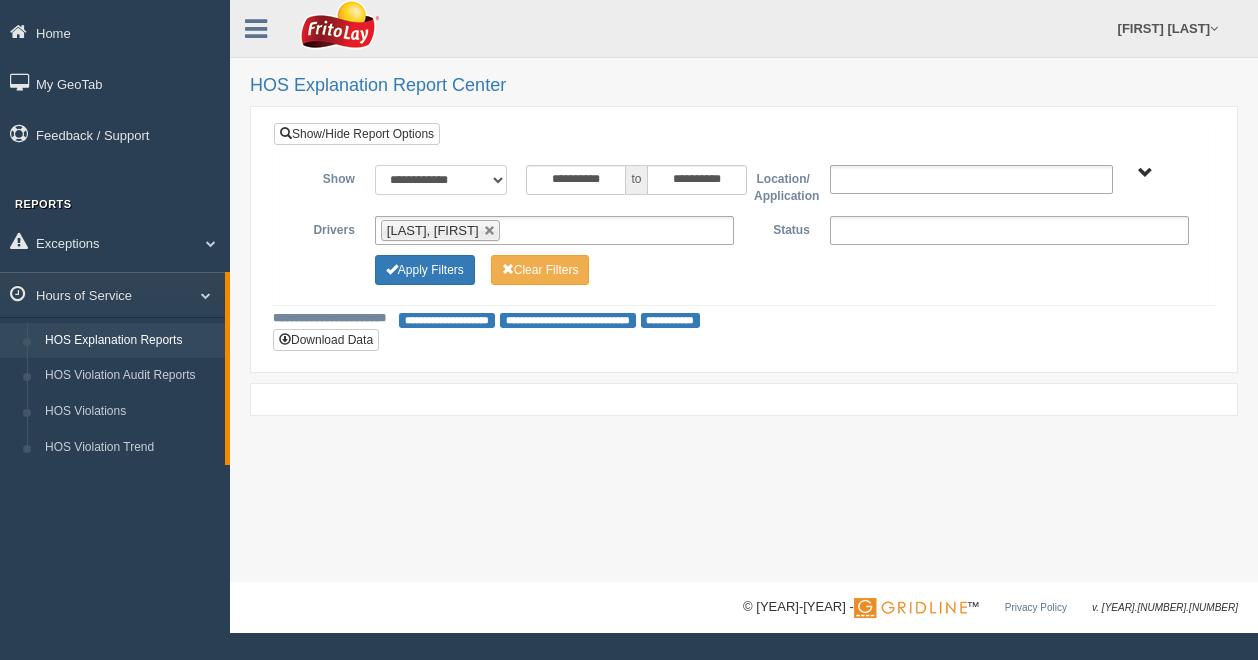 click on "**********" at bounding box center (441, 180) 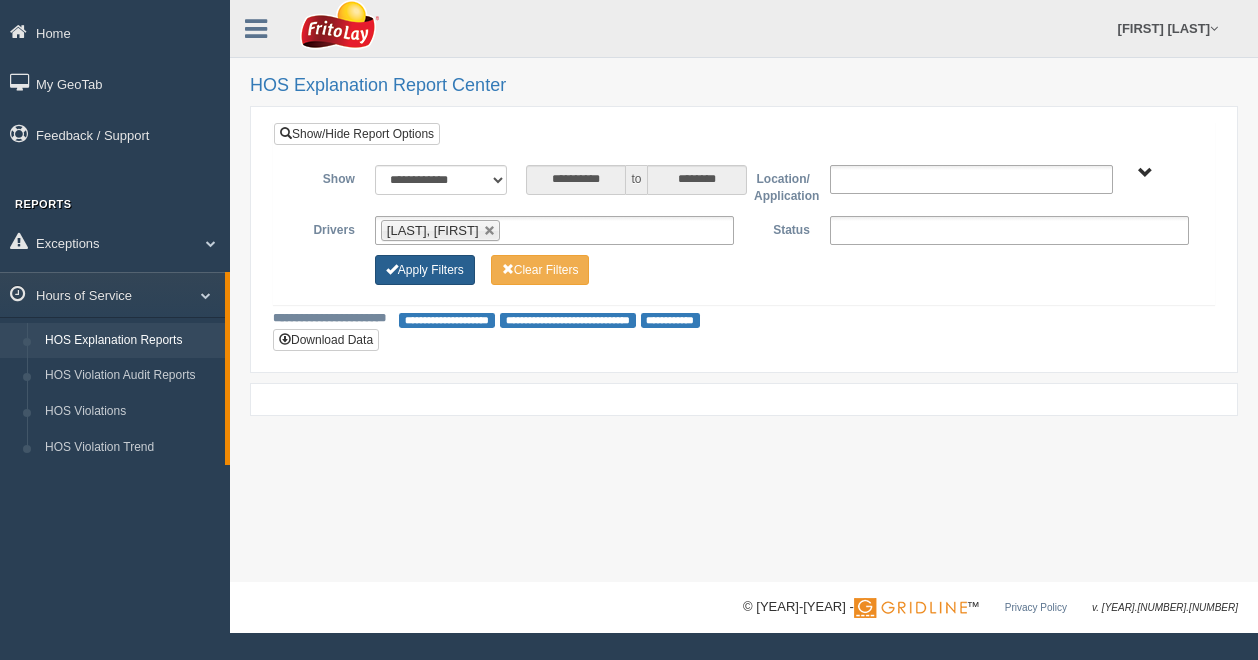 click on "Apply Filters" at bounding box center [425, 270] 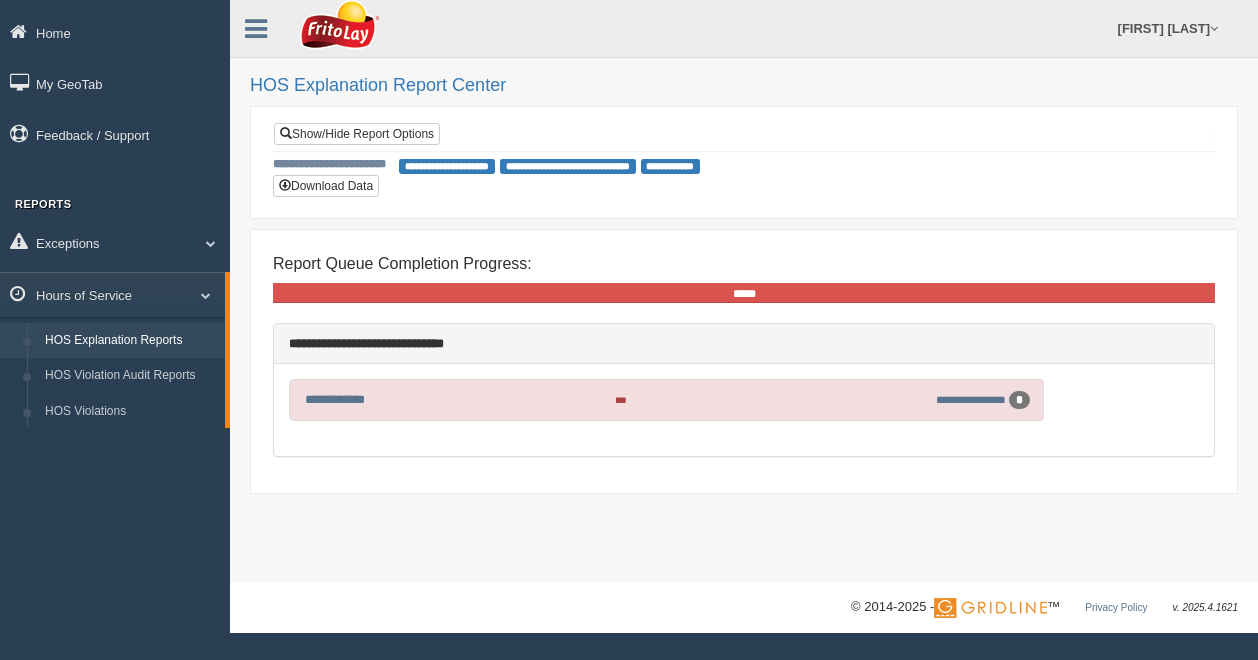 scroll, scrollTop: 0, scrollLeft: 0, axis: both 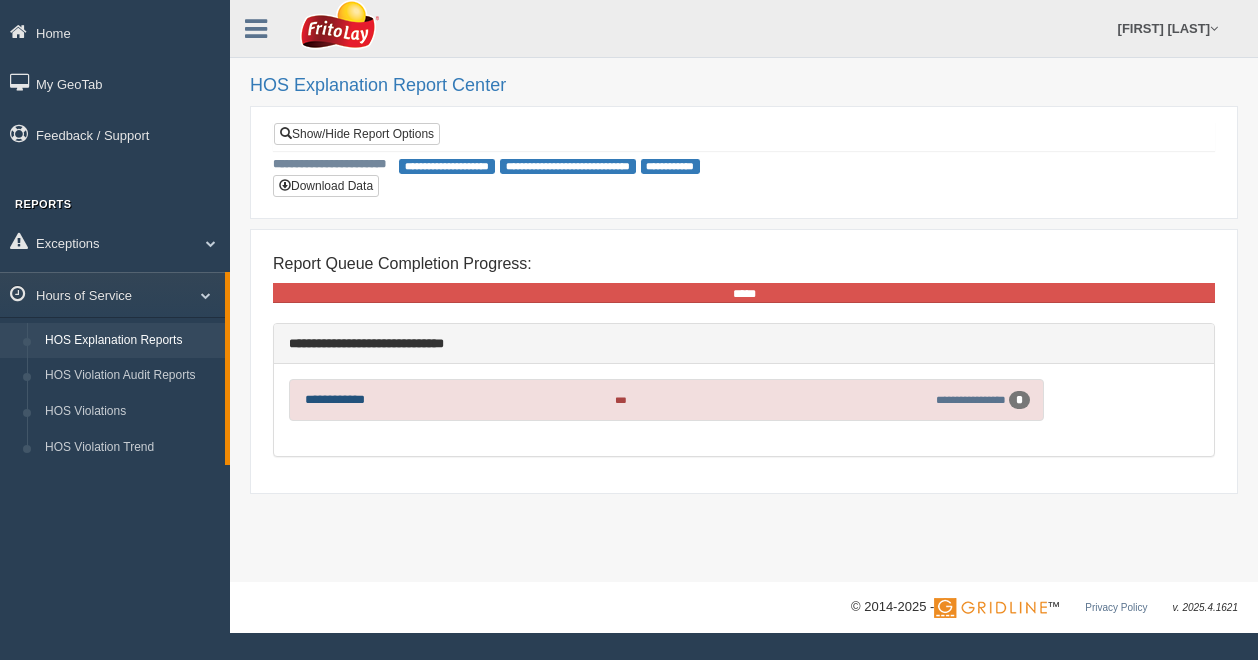 click on "**********" at bounding box center [335, 399] 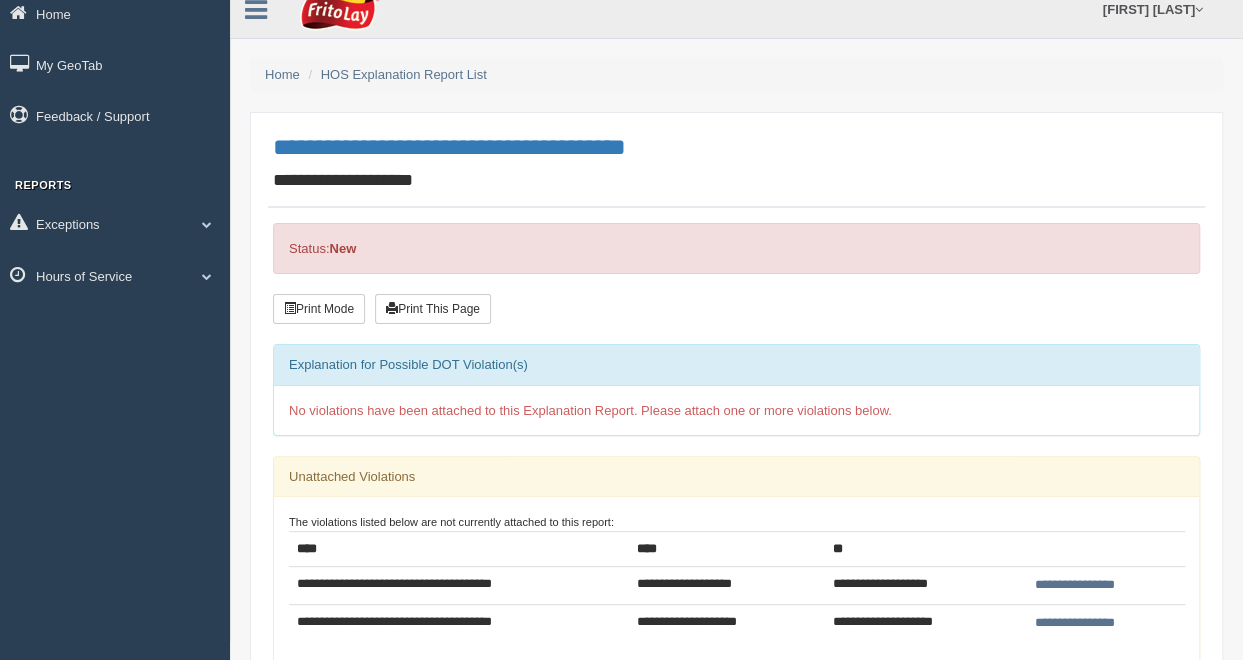 scroll, scrollTop: 0, scrollLeft: 0, axis: both 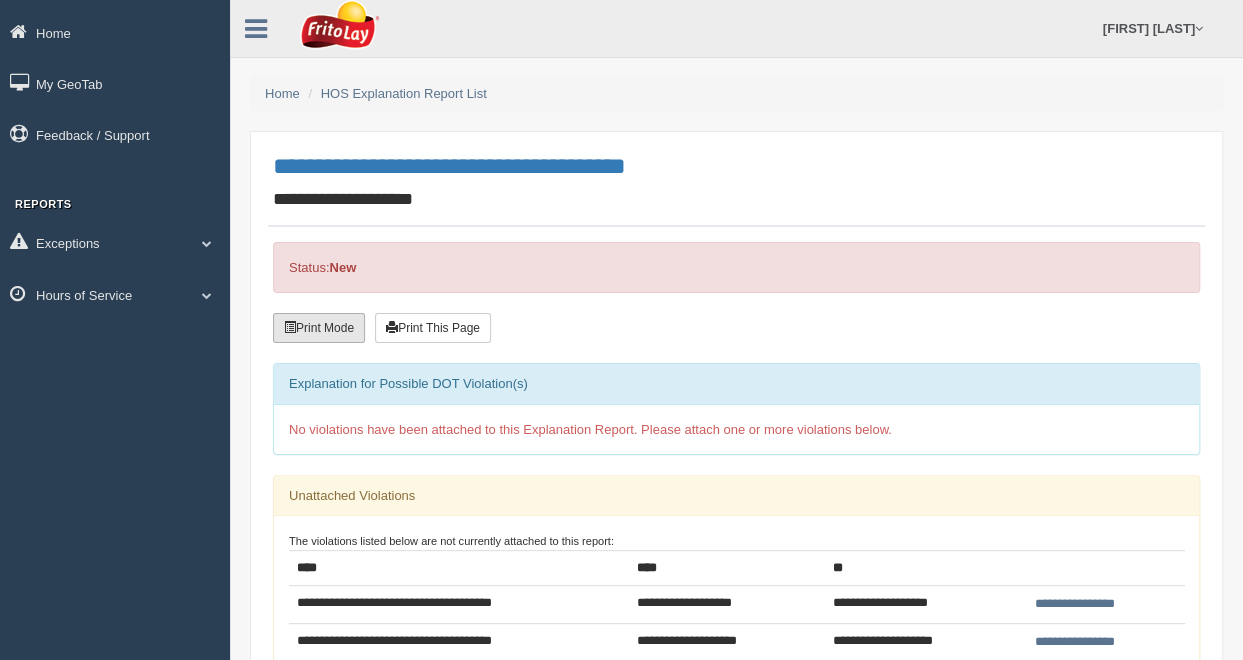 click on "Print Mode" at bounding box center [319, 328] 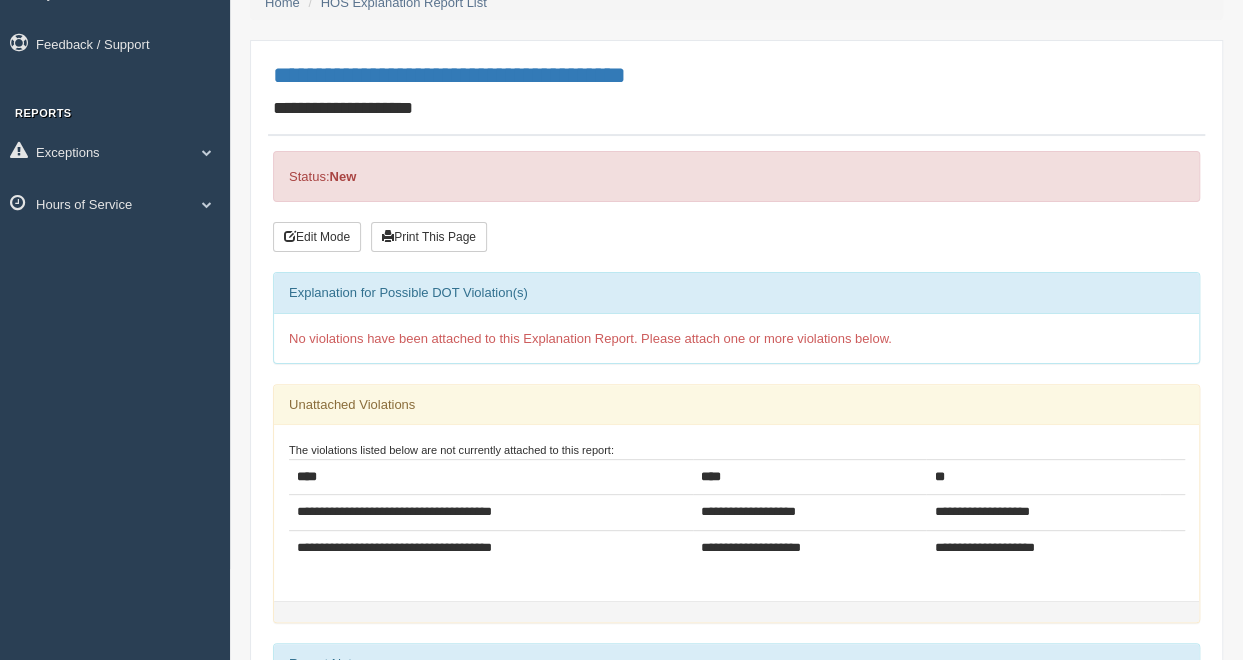 scroll, scrollTop: 90, scrollLeft: 0, axis: vertical 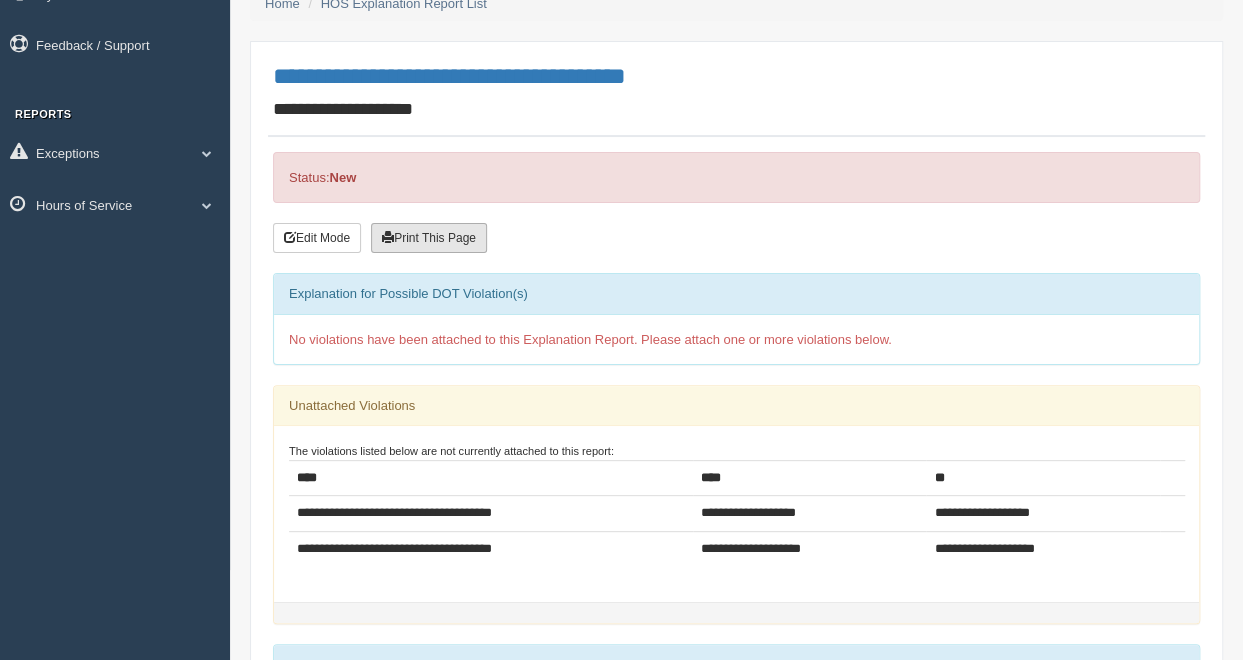 click on "Print This Page" at bounding box center [429, 238] 